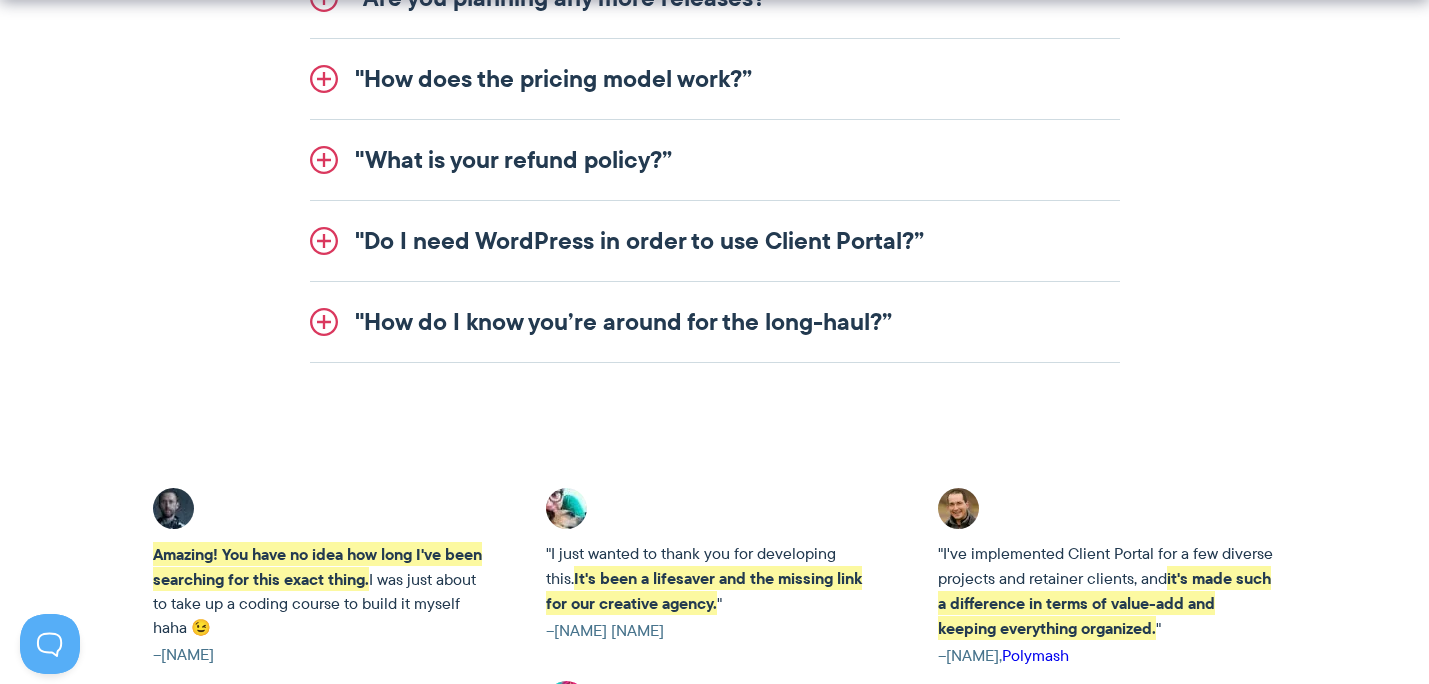 scroll, scrollTop: 2906, scrollLeft: 0, axis: vertical 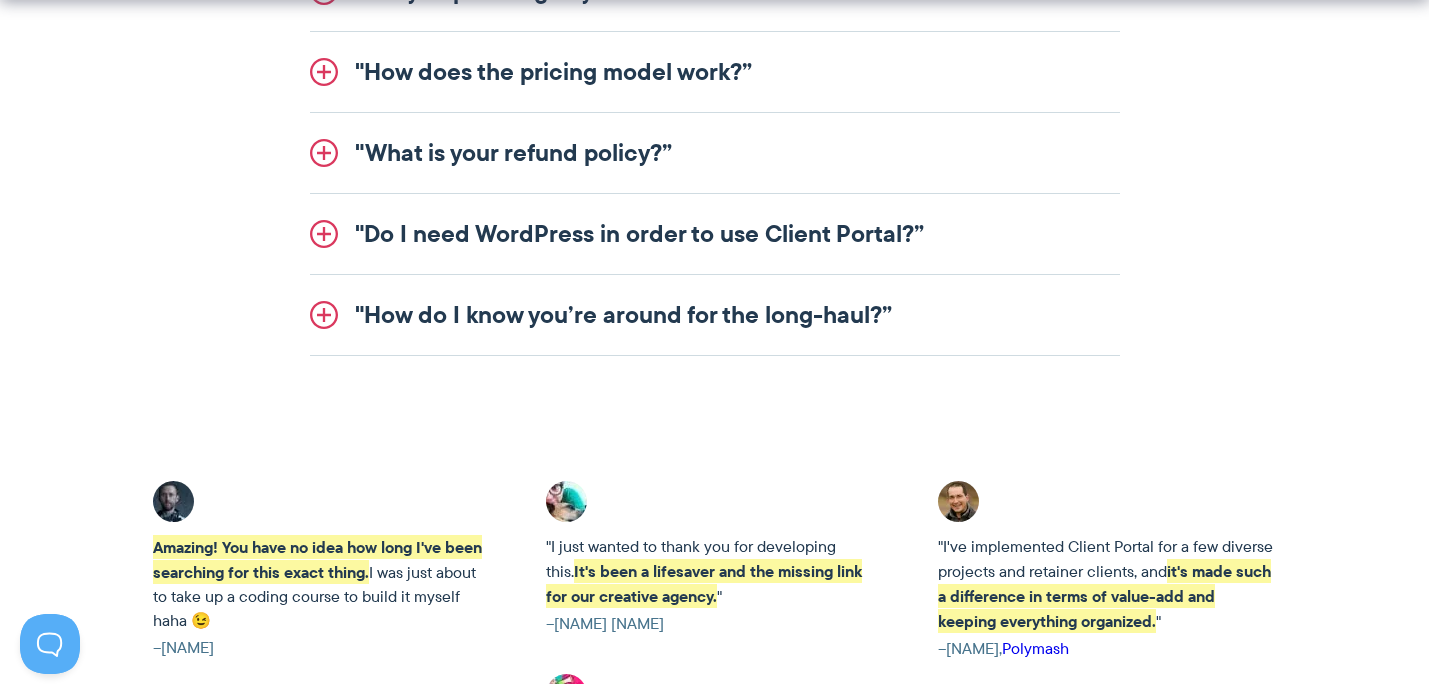 click on ""Do I need WordPress in order to use Client Portal?”" at bounding box center (715, 234) 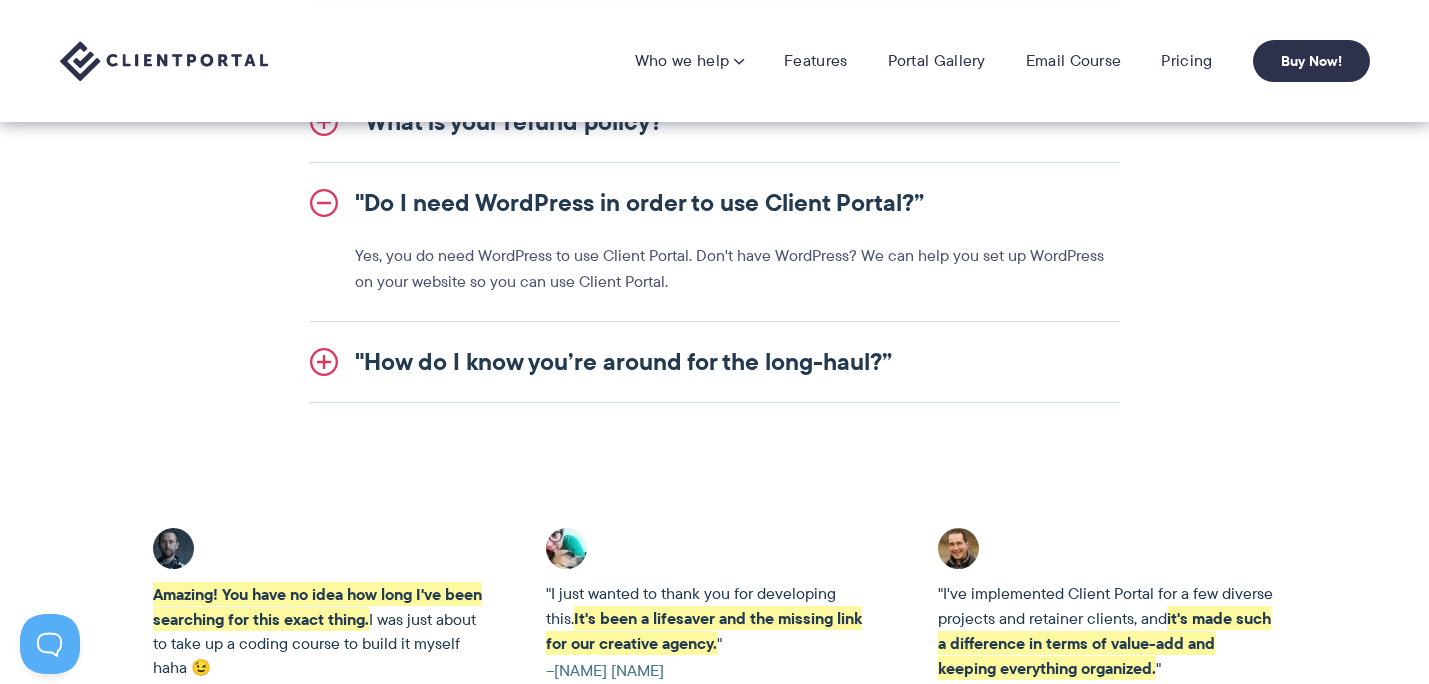 scroll, scrollTop: 2672, scrollLeft: 0, axis: vertical 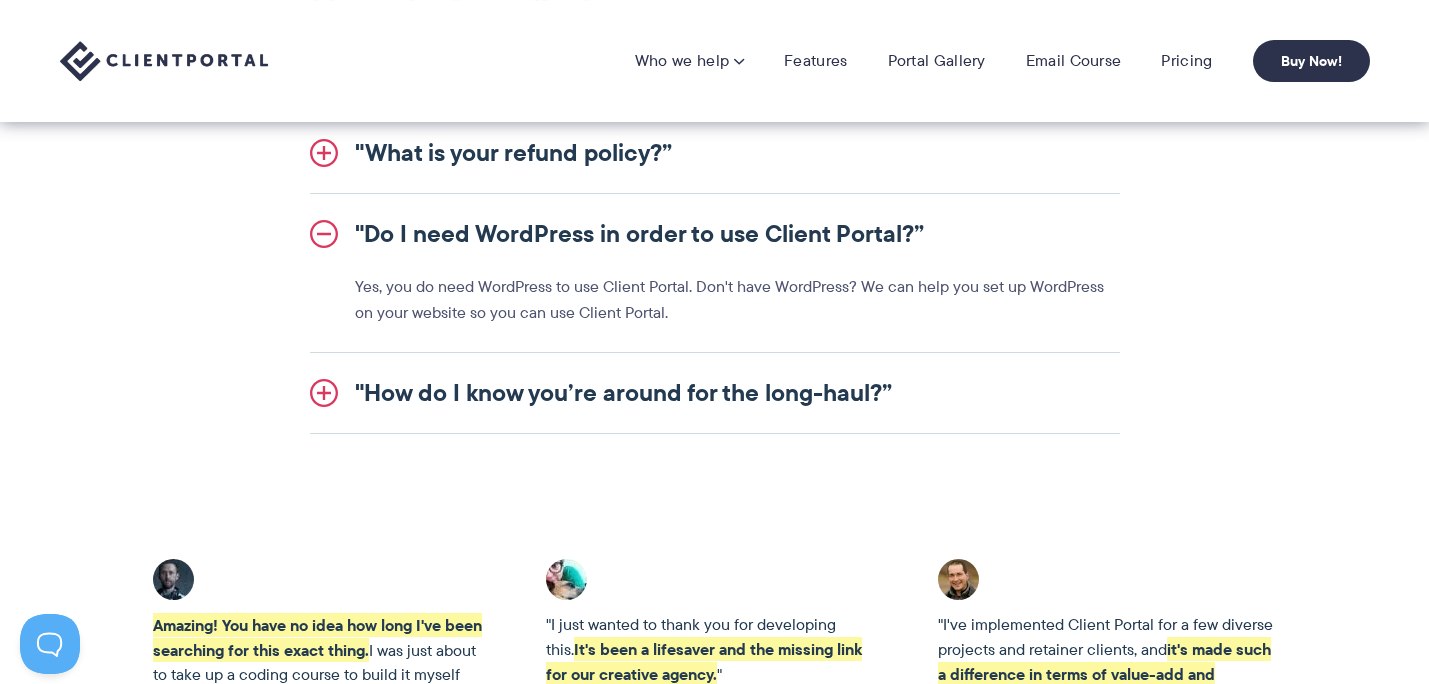 click on ""Do I need WordPress in order to use Client Portal?”" at bounding box center [715, 234] 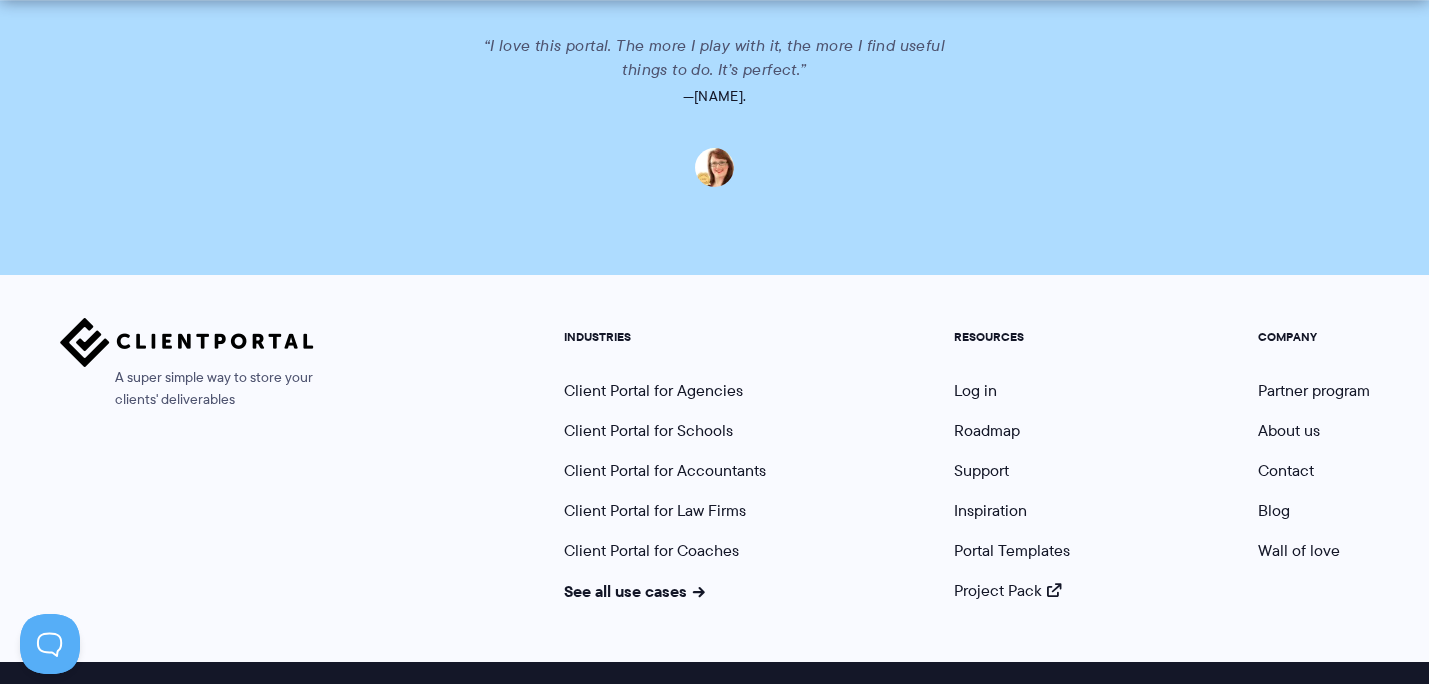scroll, scrollTop: 5063, scrollLeft: 0, axis: vertical 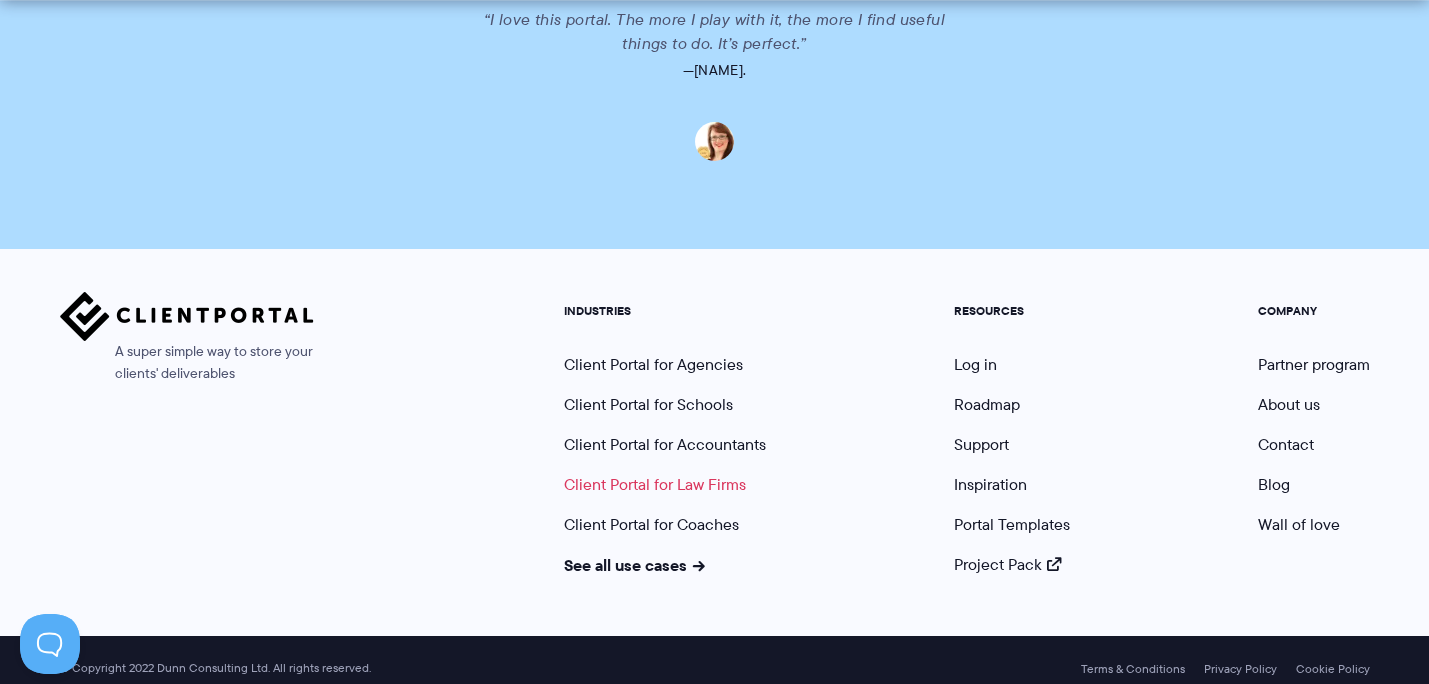 click on "Client Portal for Law Firms" at bounding box center (655, 484) 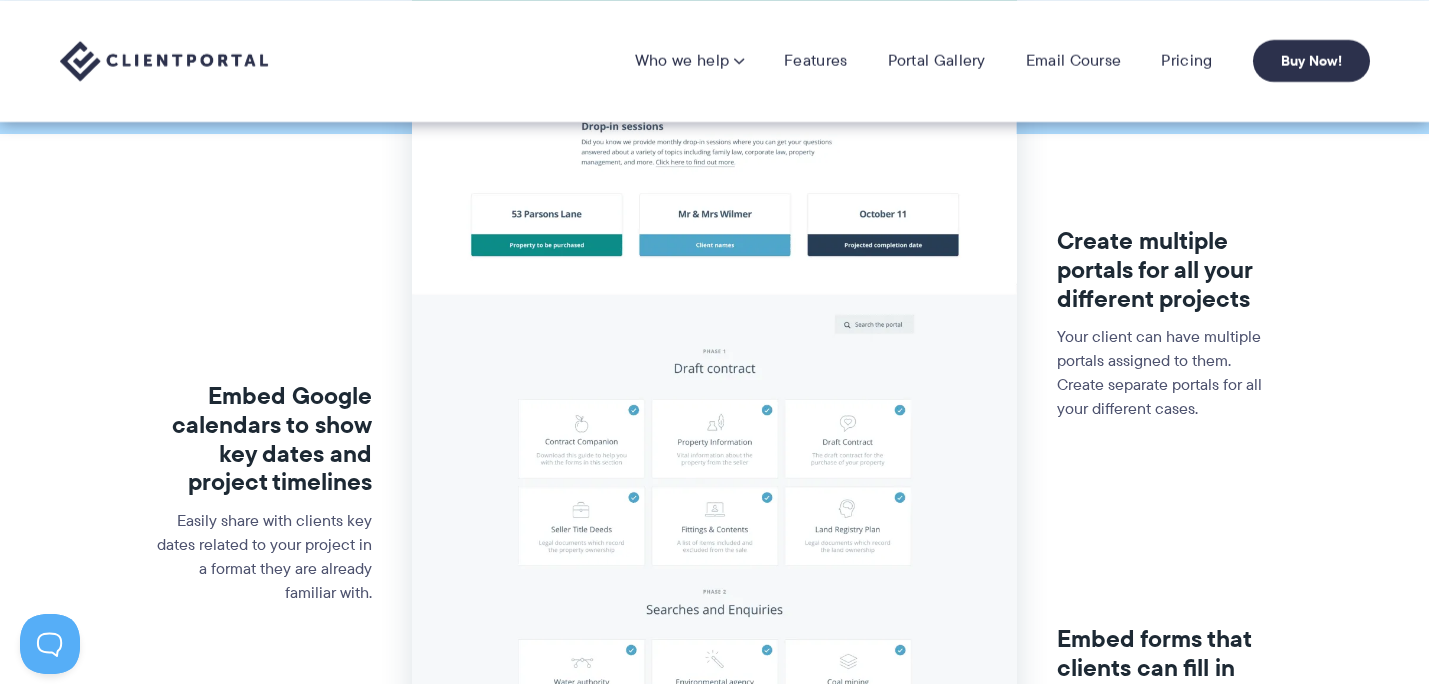 scroll, scrollTop: 0, scrollLeft: 0, axis: both 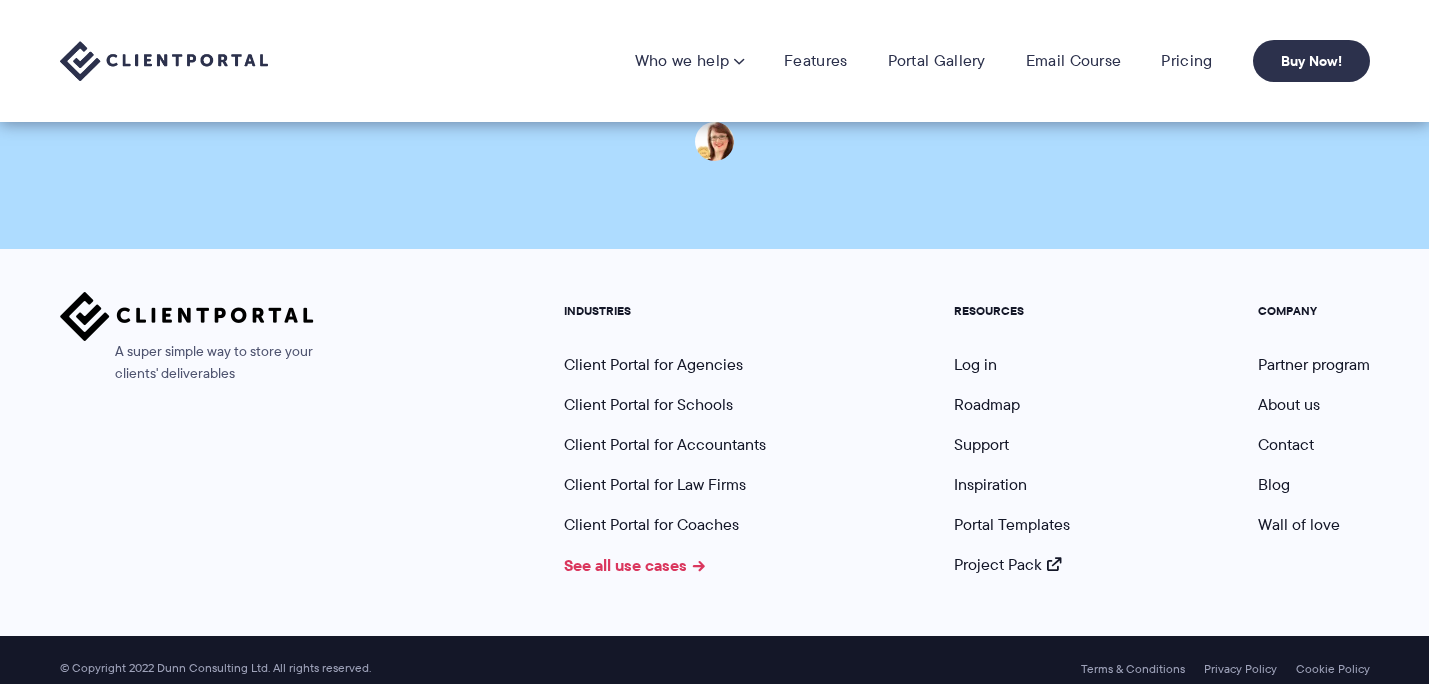 click on "See all use cases" at bounding box center (635, 565) 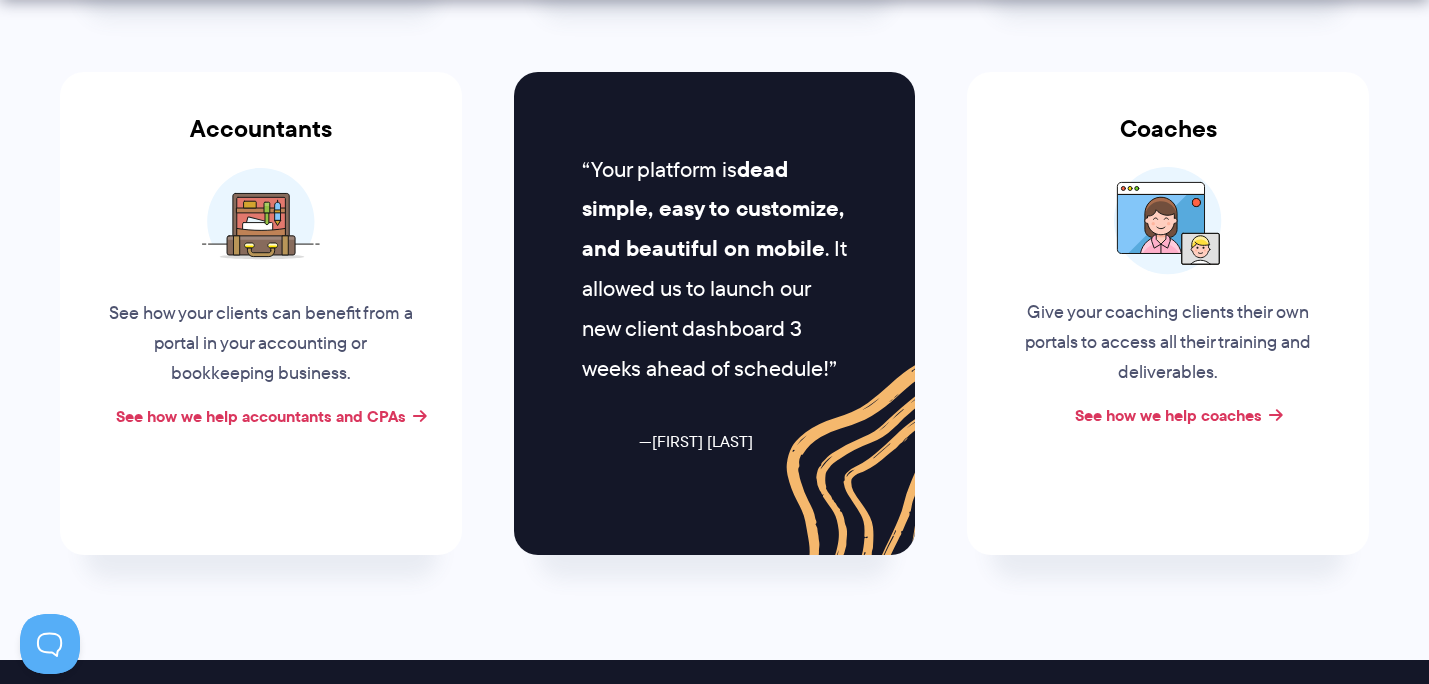 scroll, scrollTop: 870, scrollLeft: 0, axis: vertical 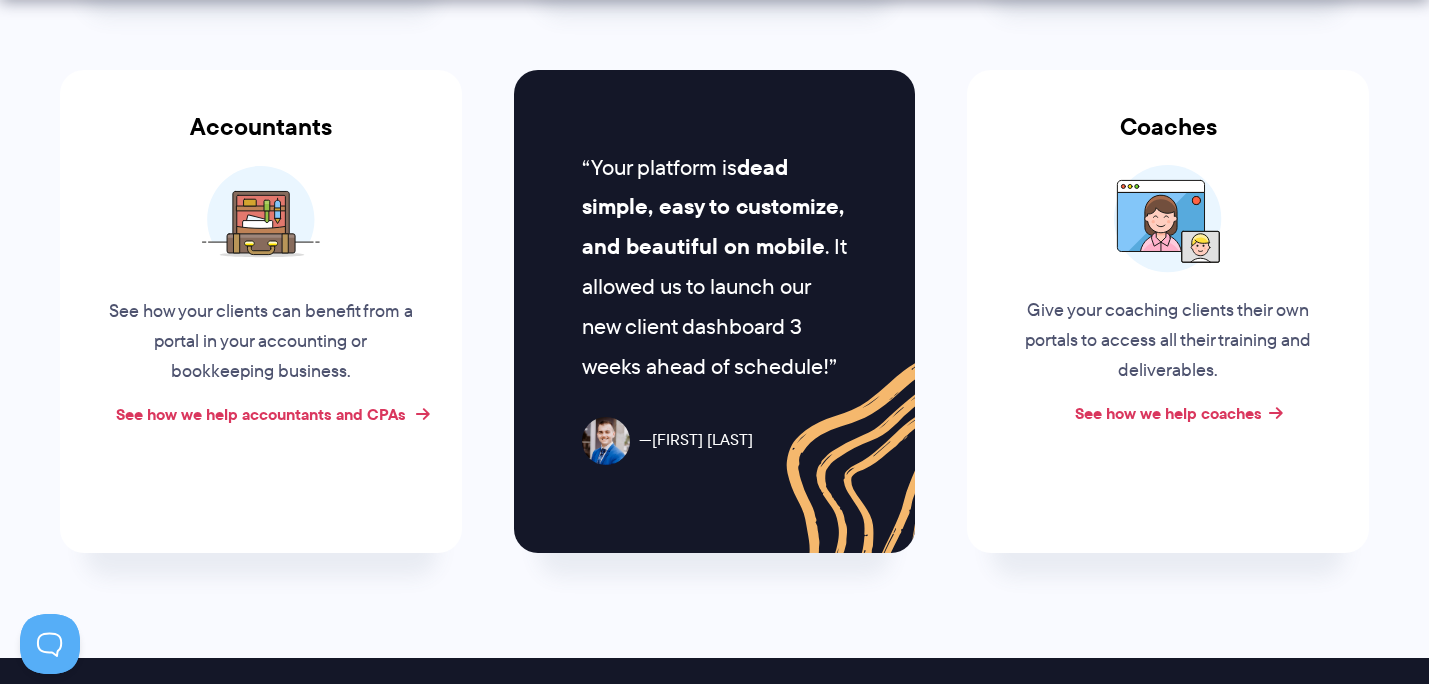 click on "See how we help accountants and CPAs" at bounding box center [261, 414] 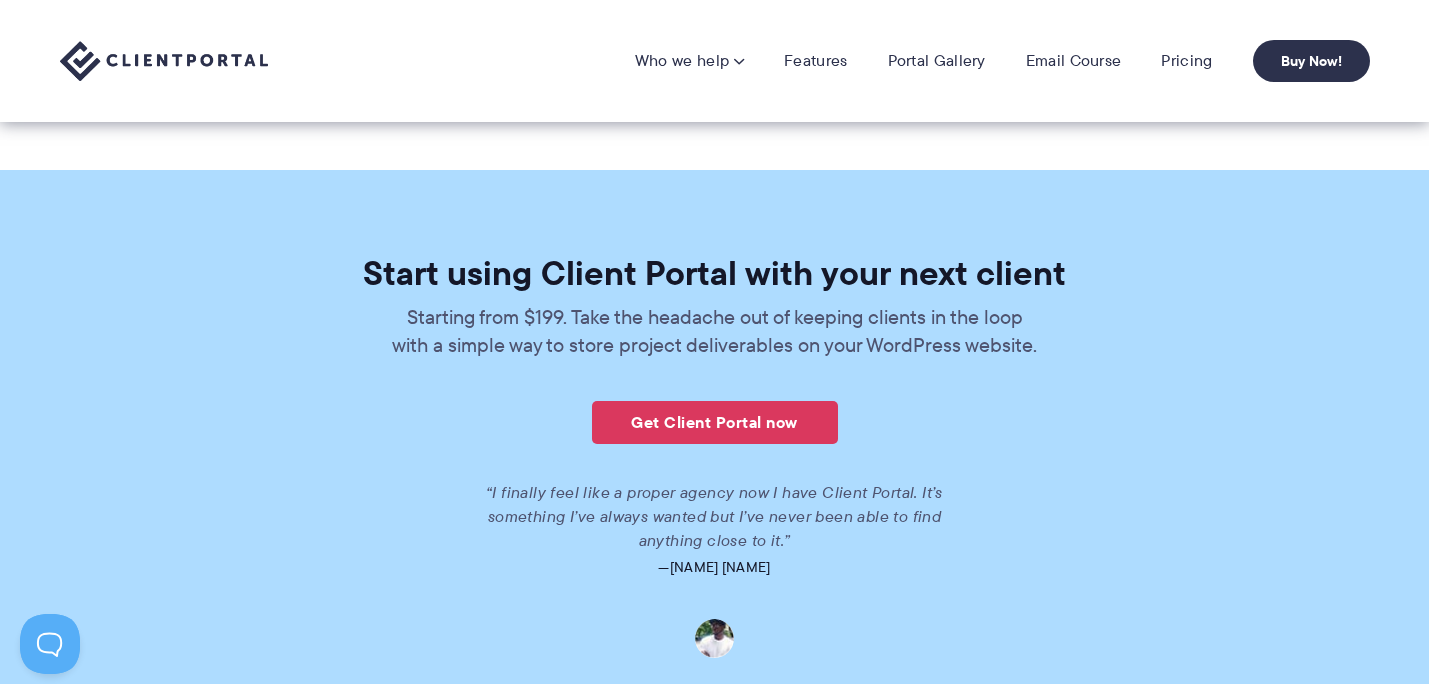 scroll, scrollTop: 4200, scrollLeft: 0, axis: vertical 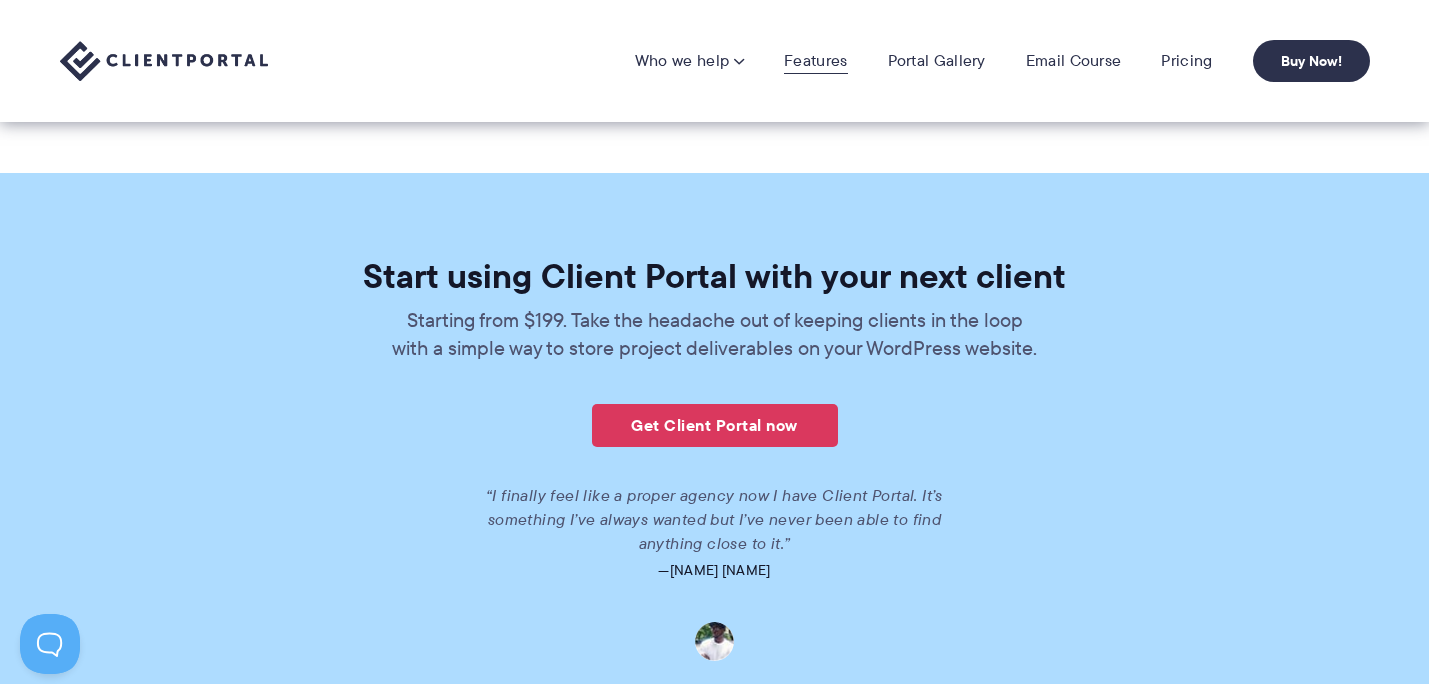 click on "Features" at bounding box center [815, 61] 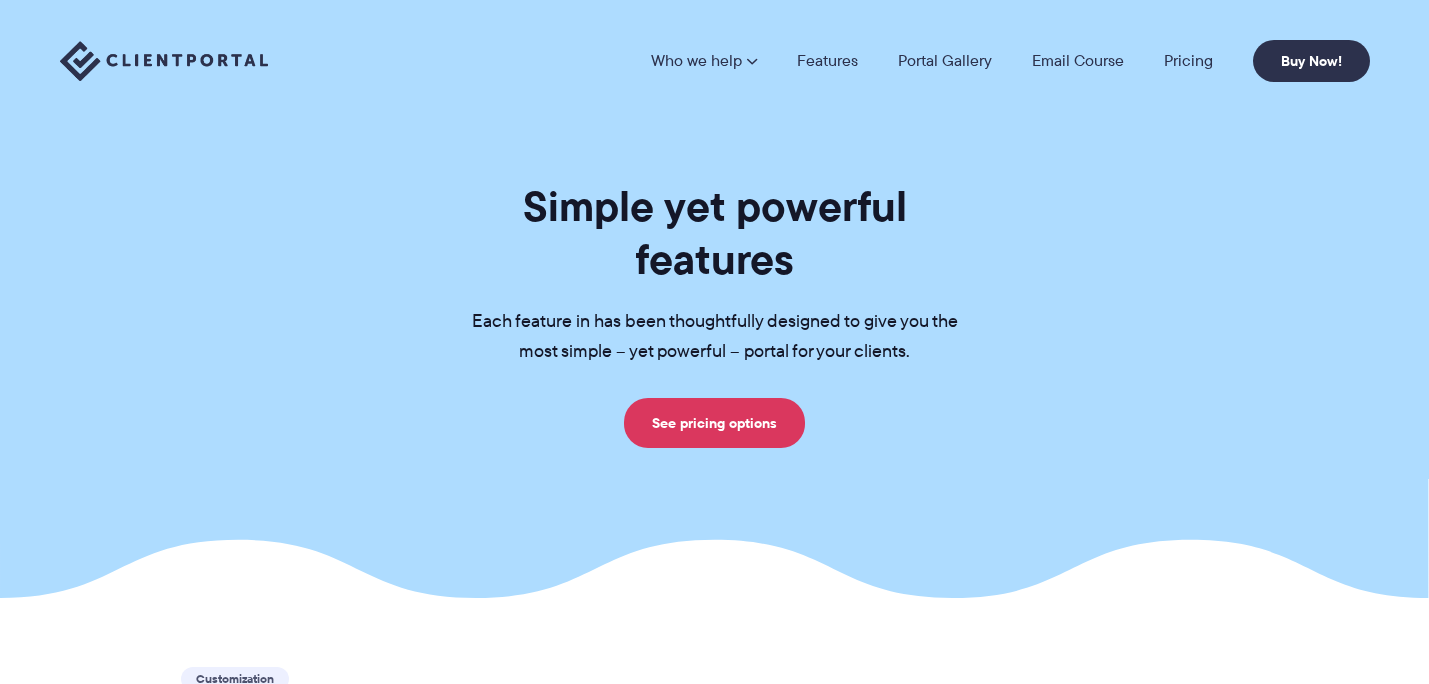 scroll, scrollTop: 0, scrollLeft: 0, axis: both 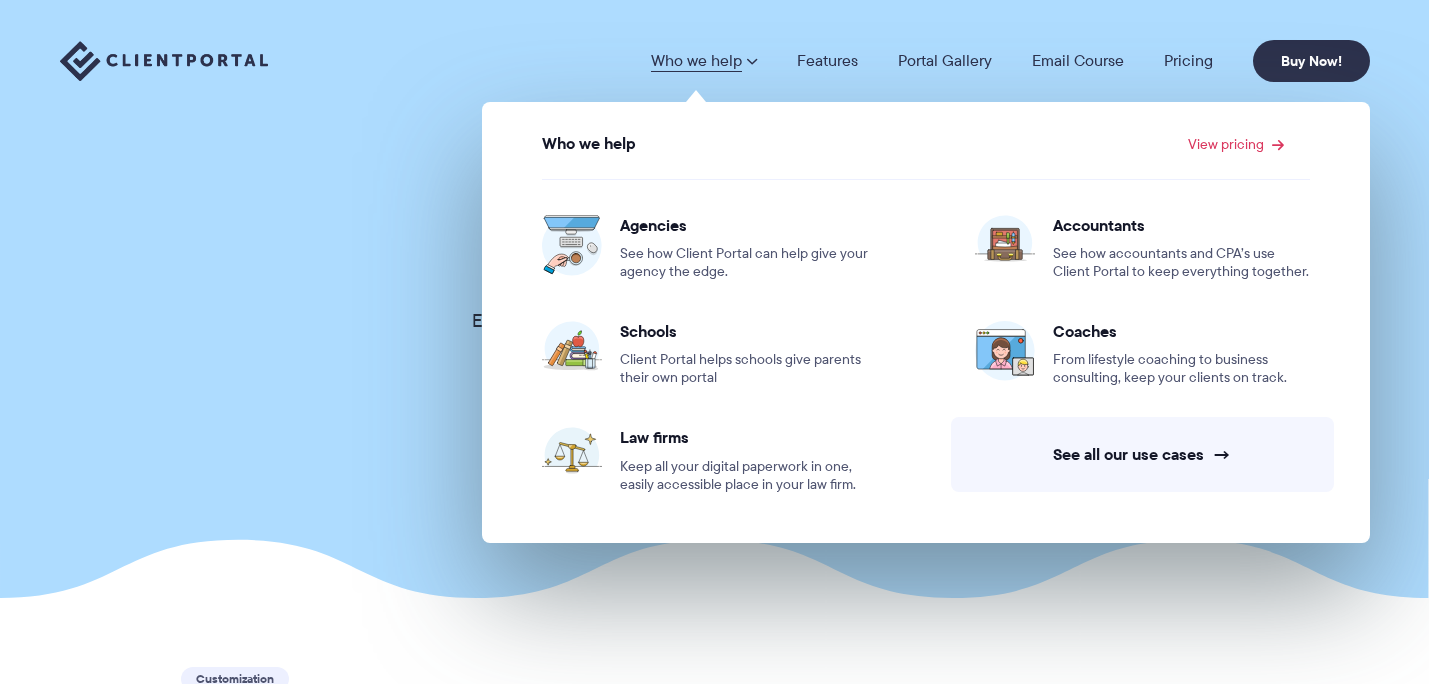 click on "Who we help" at bounding box center (704, 61) 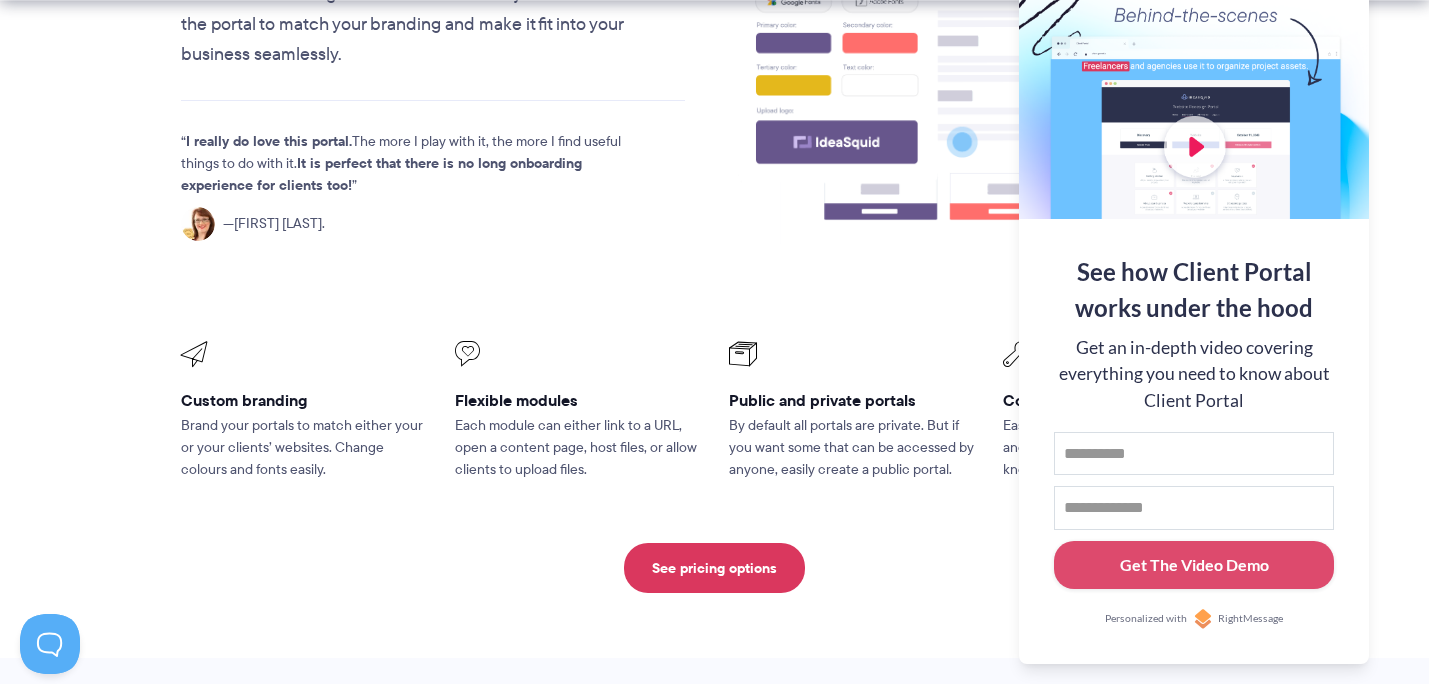 scroll, scrollTop: 827, scrollLeft: 0, axis: vertical 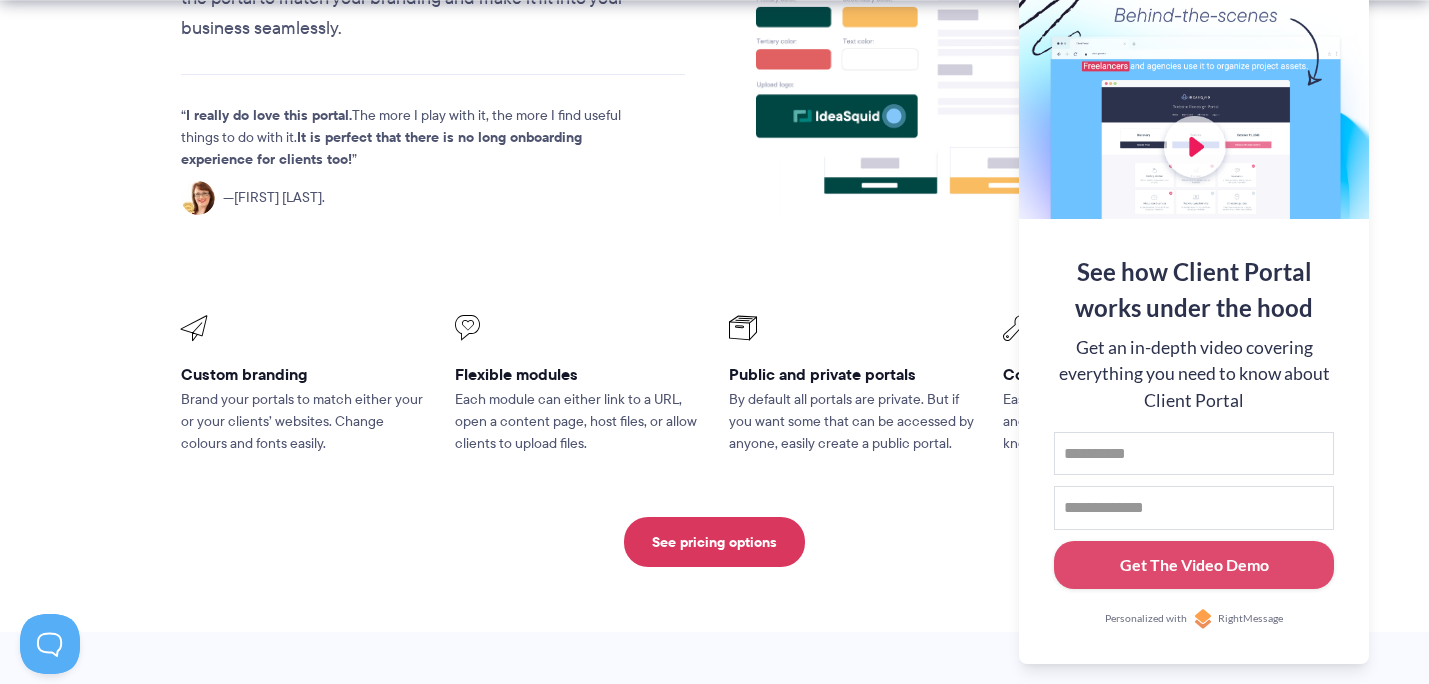 click on "Notifications   Keep yourself and your clients in the loop with notifications   Don’t miss a thing with our notifications feature. You have full control over if, when, and how you and your clients will be notified when changes are made to their portals           I came across your software and fell in love with it.  It's EXACTLY what I have been looking for.               AB Lieberman, CEO of Clicks Talent                   Admin notifications   Get an email notification when a client completes a task, uploads a file, or makes a change to their portals.             Client notifications   Send your client notifications when changes have been made to their portals.             Daily or weekly digests   Prevent inbox overwhelm by sending notifications in real time or saving them up into daily or weekly digests.             Customizable settings   Change notification settings so you and your clients only get the notifications you need – and nothing more.           See pricing options" at bounding box center (714, 1062) 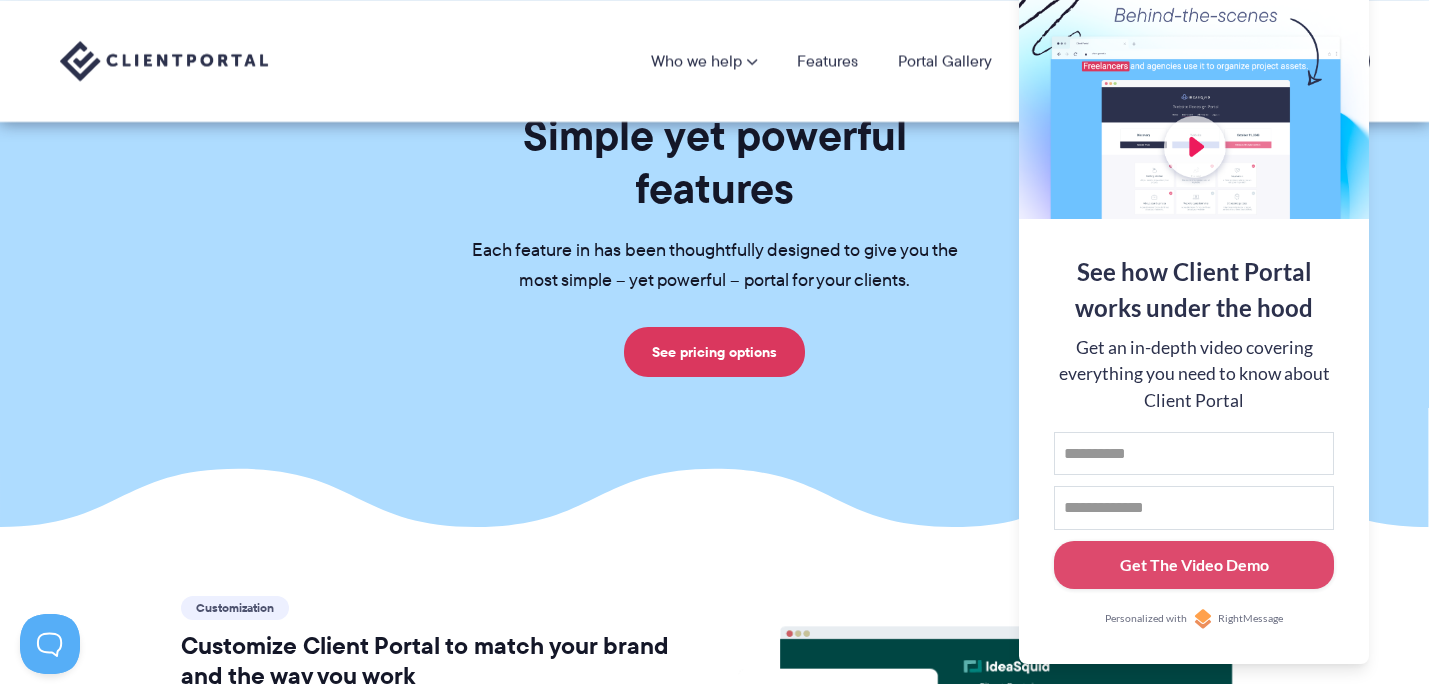 scroll, scrollTop: 70, scrollLeft: 0, axis: vertical 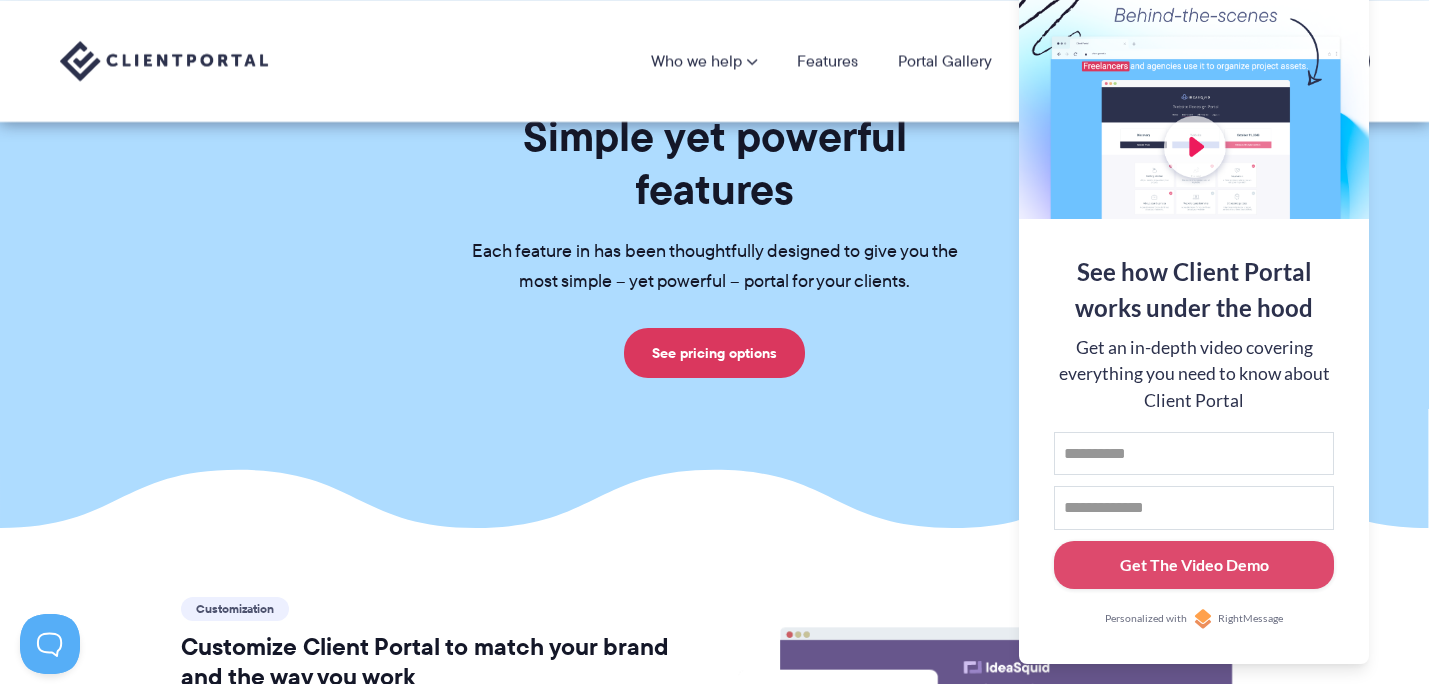 click at bounding box center (1194, 89) 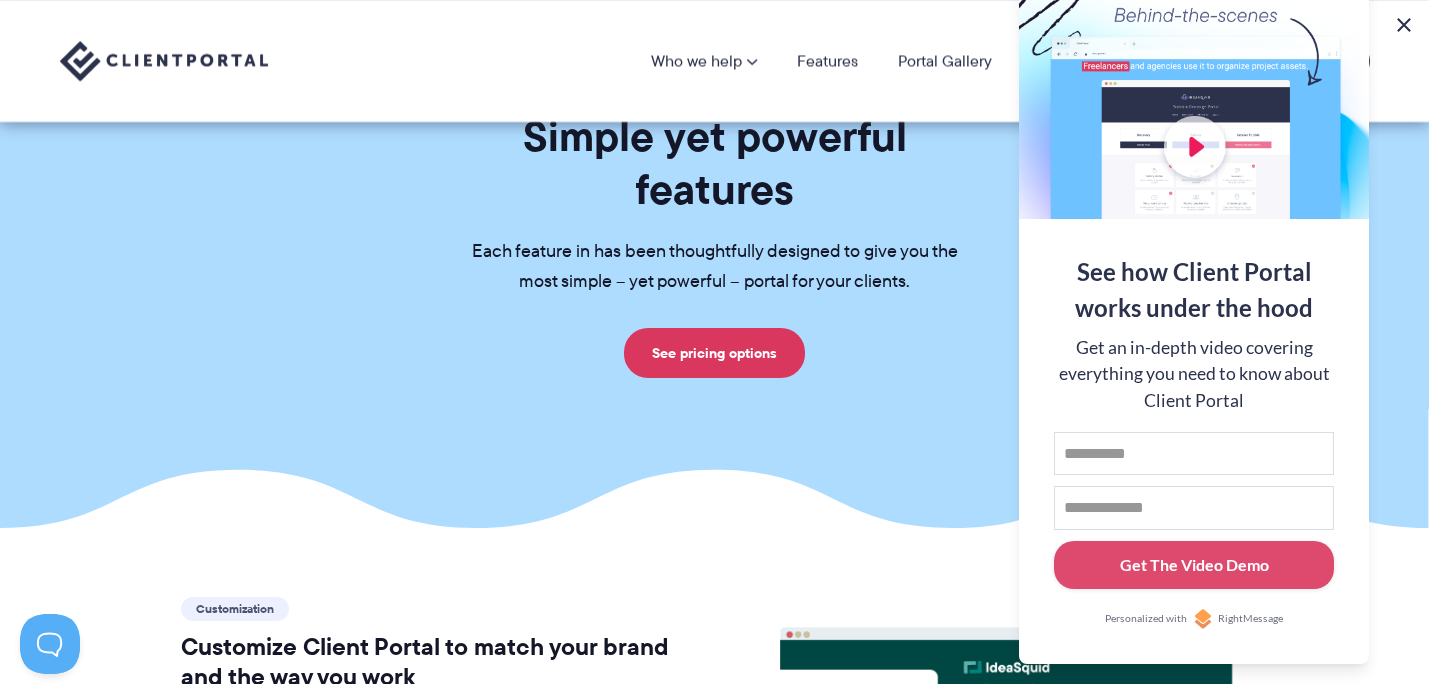click at bounding box center [1404, 25] 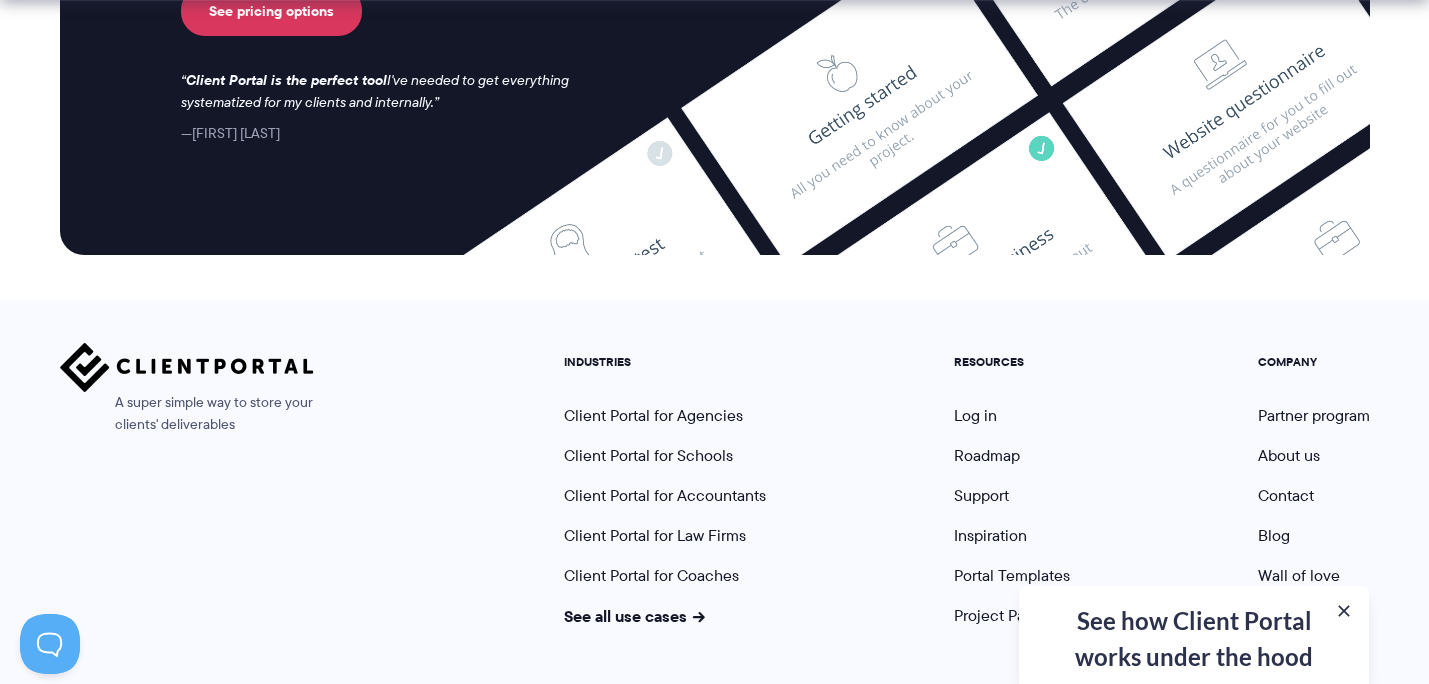 scroll, scrollTop: 5491, scrollLeft: 0, axis: vertical 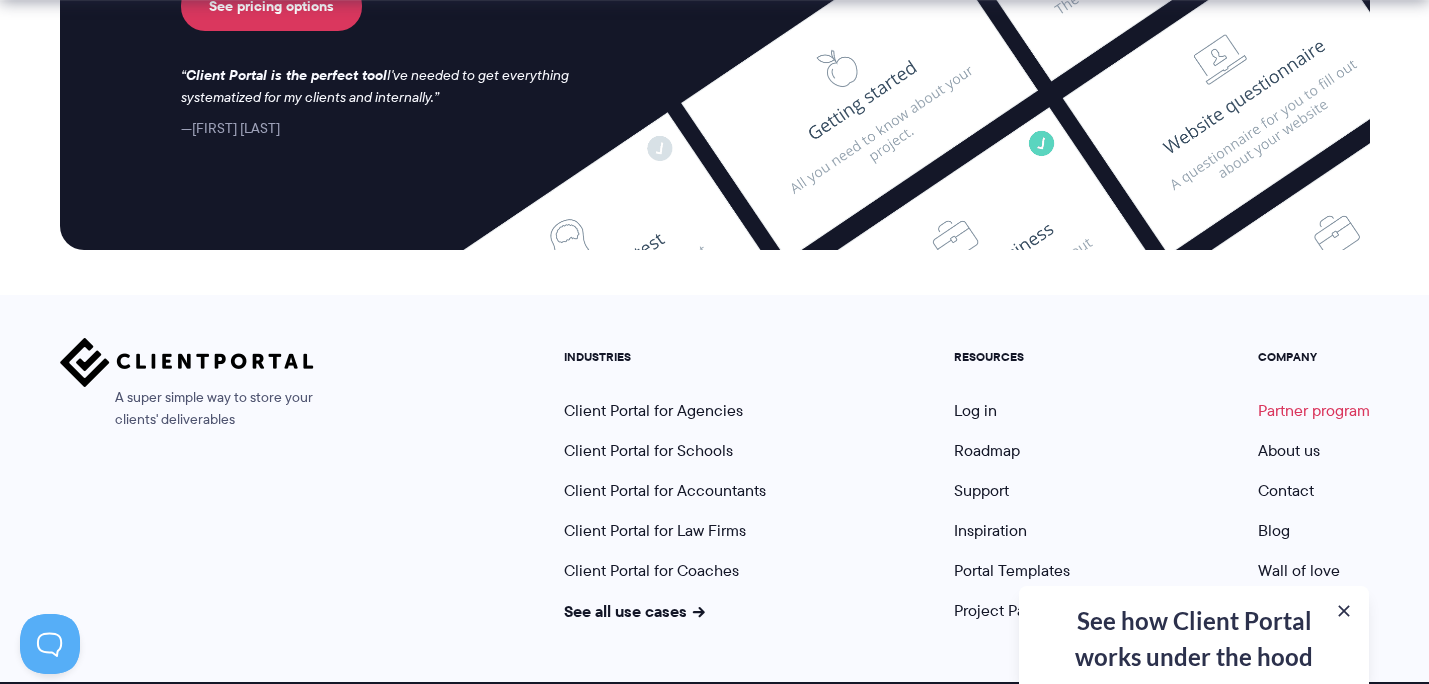click on "Partner program" at bounding box center [1314, 410] 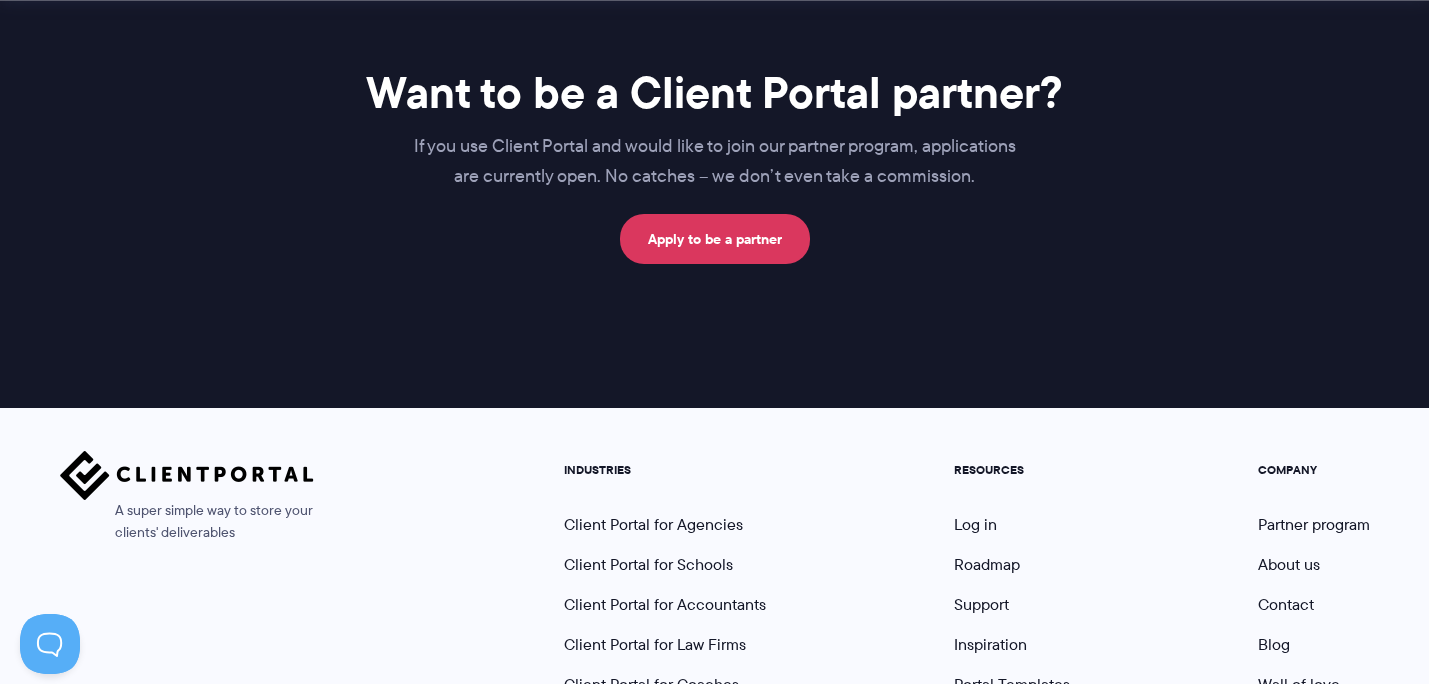 scroll, scrollTop: 1272, scrollLeft: 0, axis: vertical 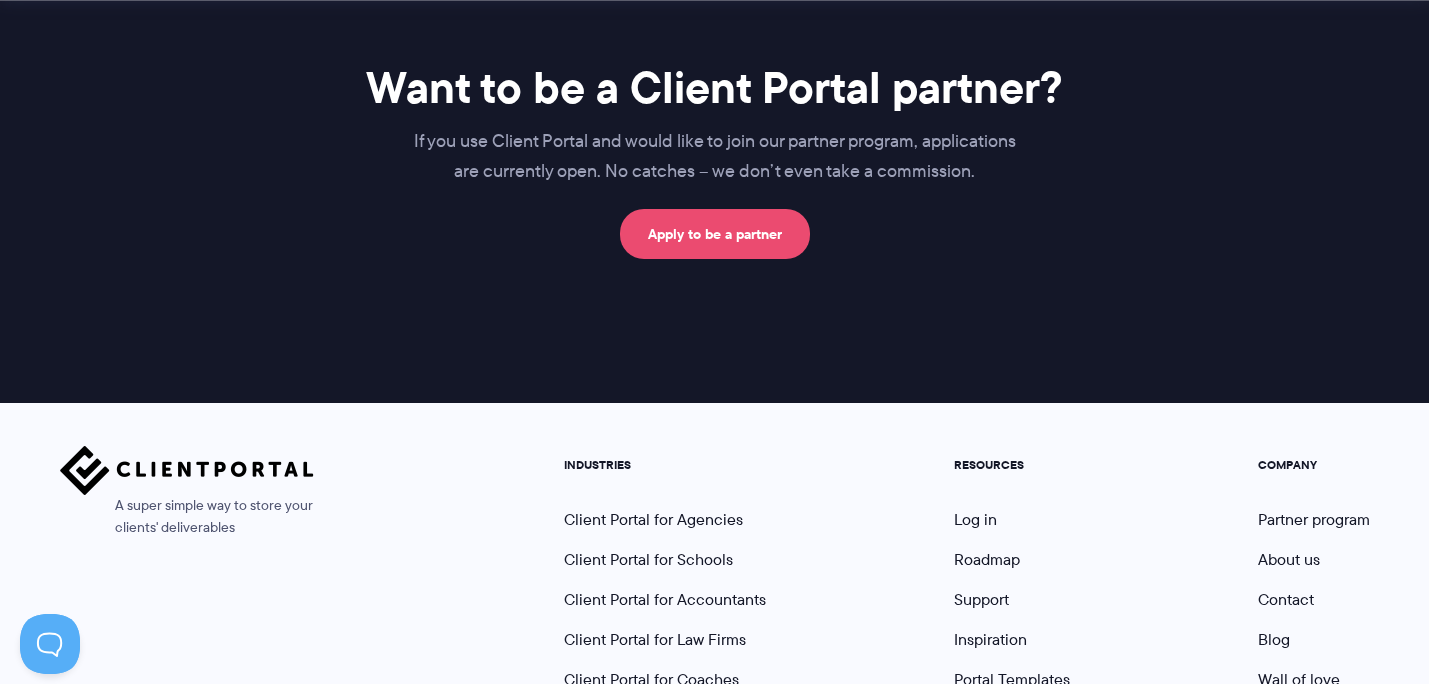 click on "Apply to be a partner" at bounding box center (715, 234) 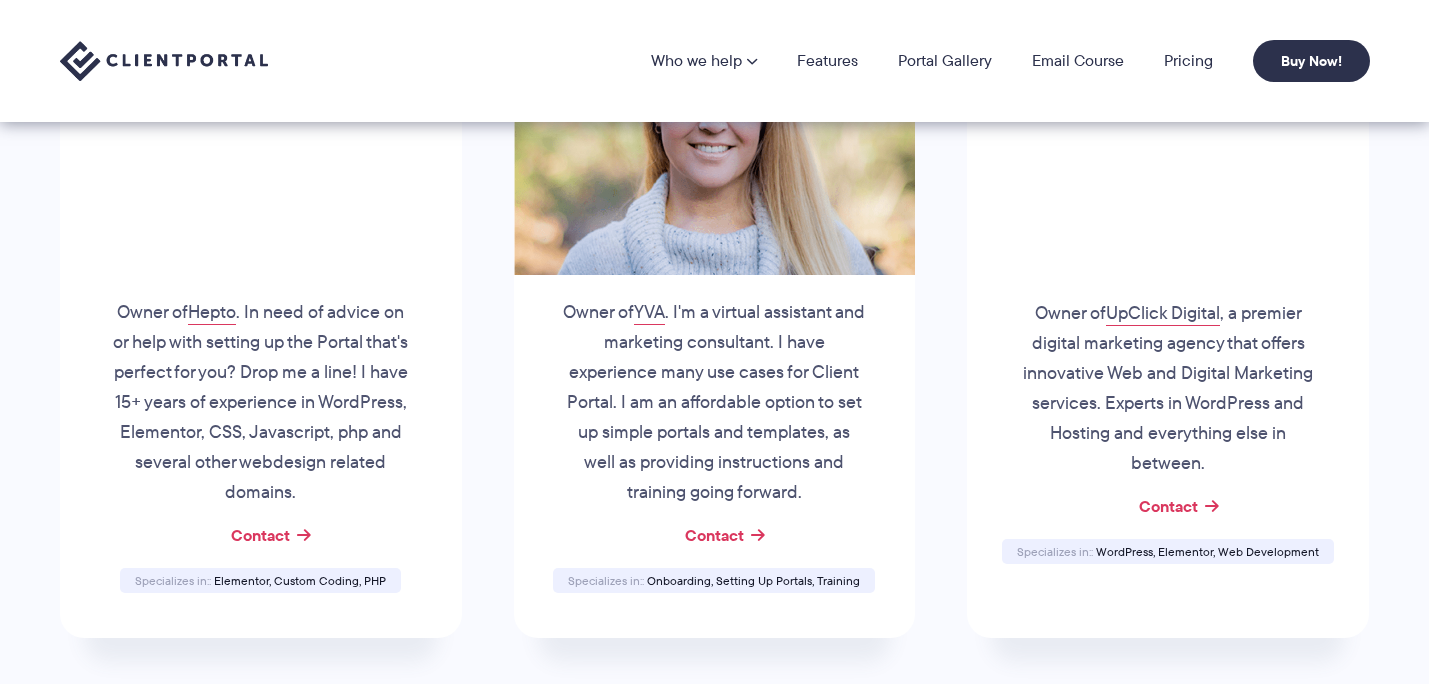 scroll, scrollTop: 0, scrollLeft: 0, axis: both 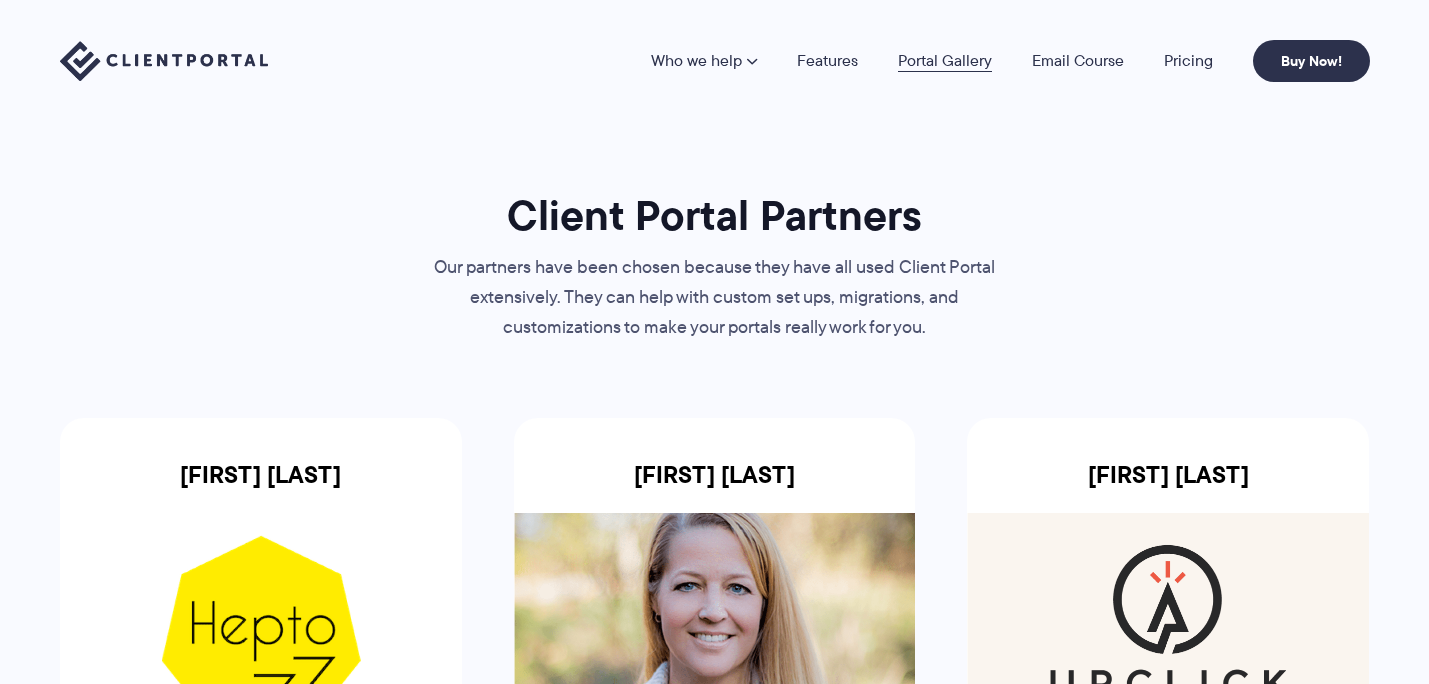click on "Portal Gallery" at bounding box center (945, 61) 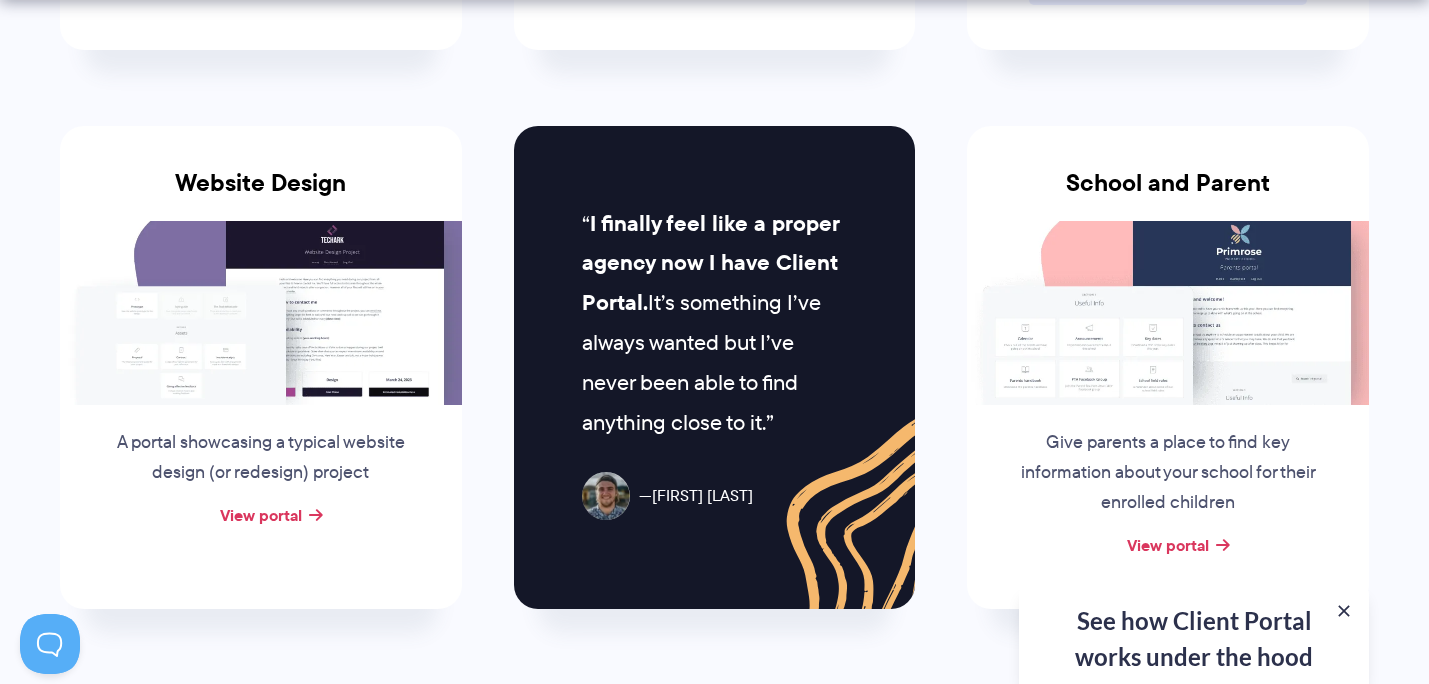 scroll, scrollTop: 904, scrollLeft: 0, axis: vertical 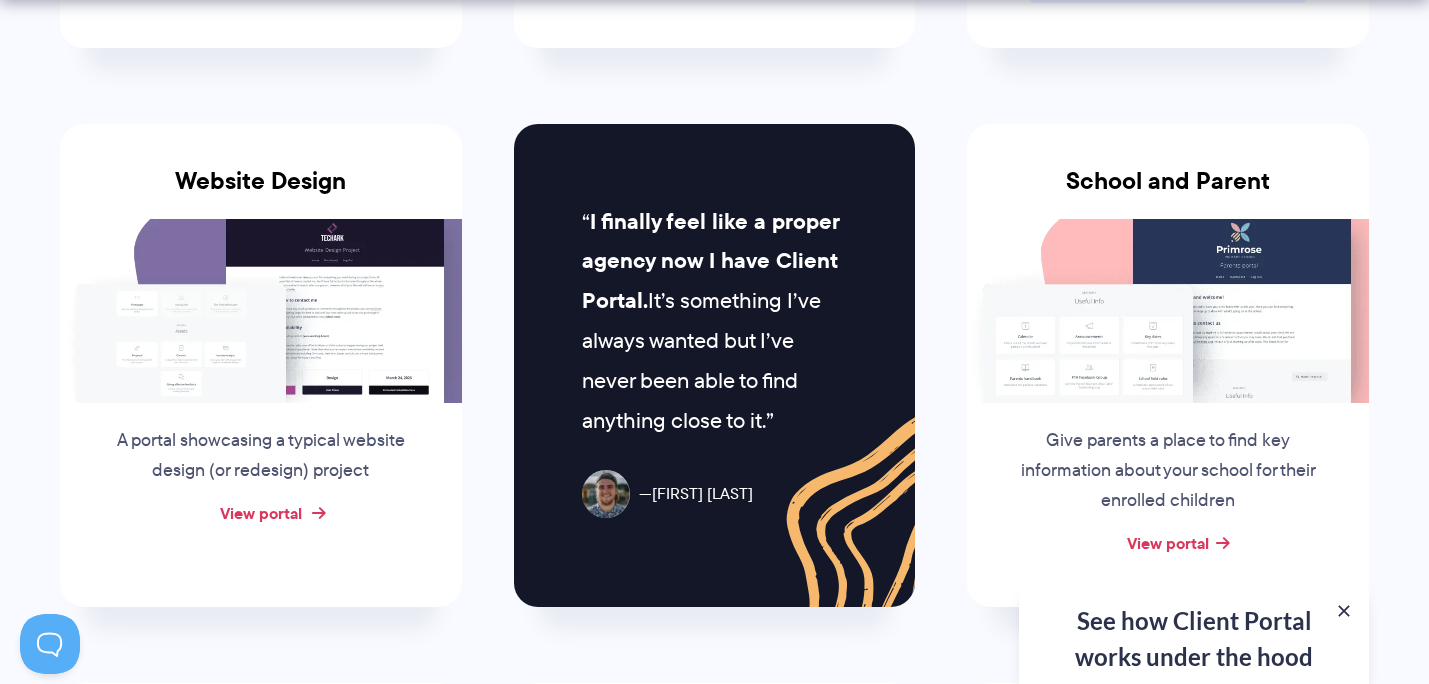 click on "View portal" at bounding box center [261, 513] 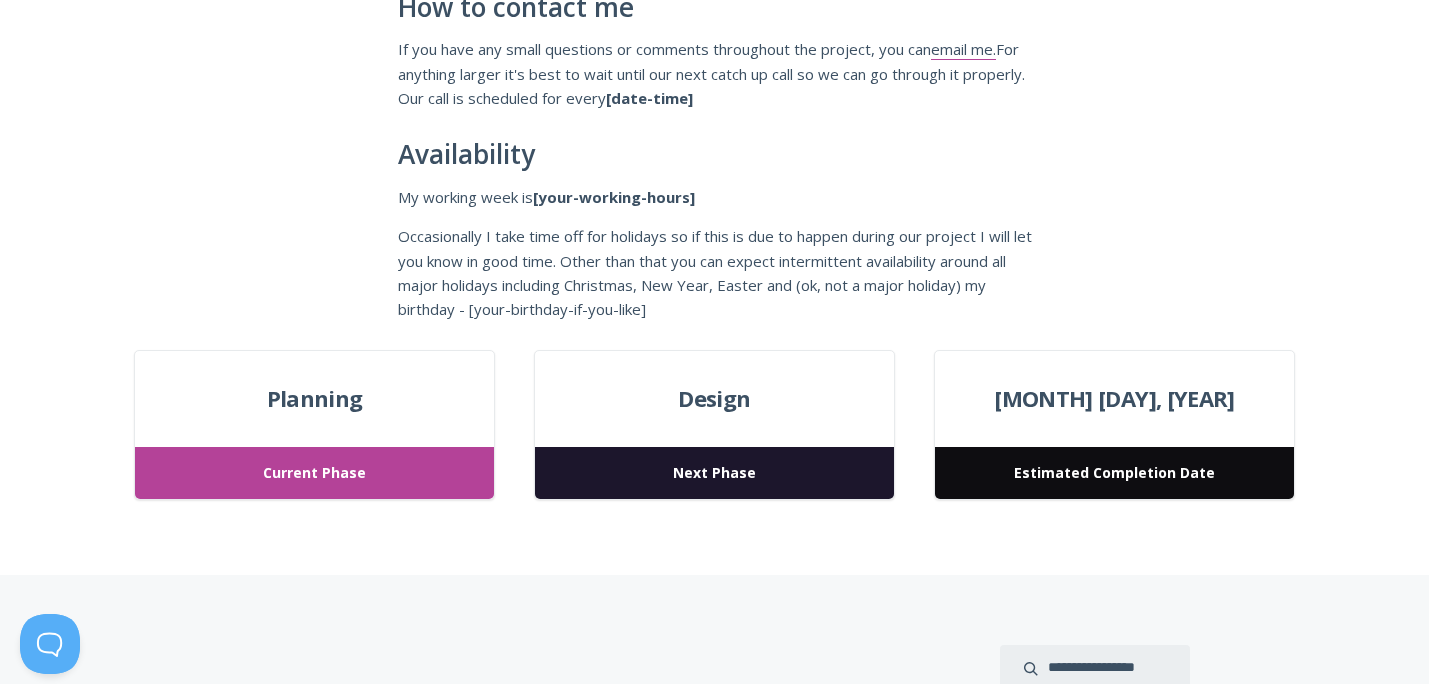 scroll, scrollTop: 0, scrollLeft: 0, axis: both 